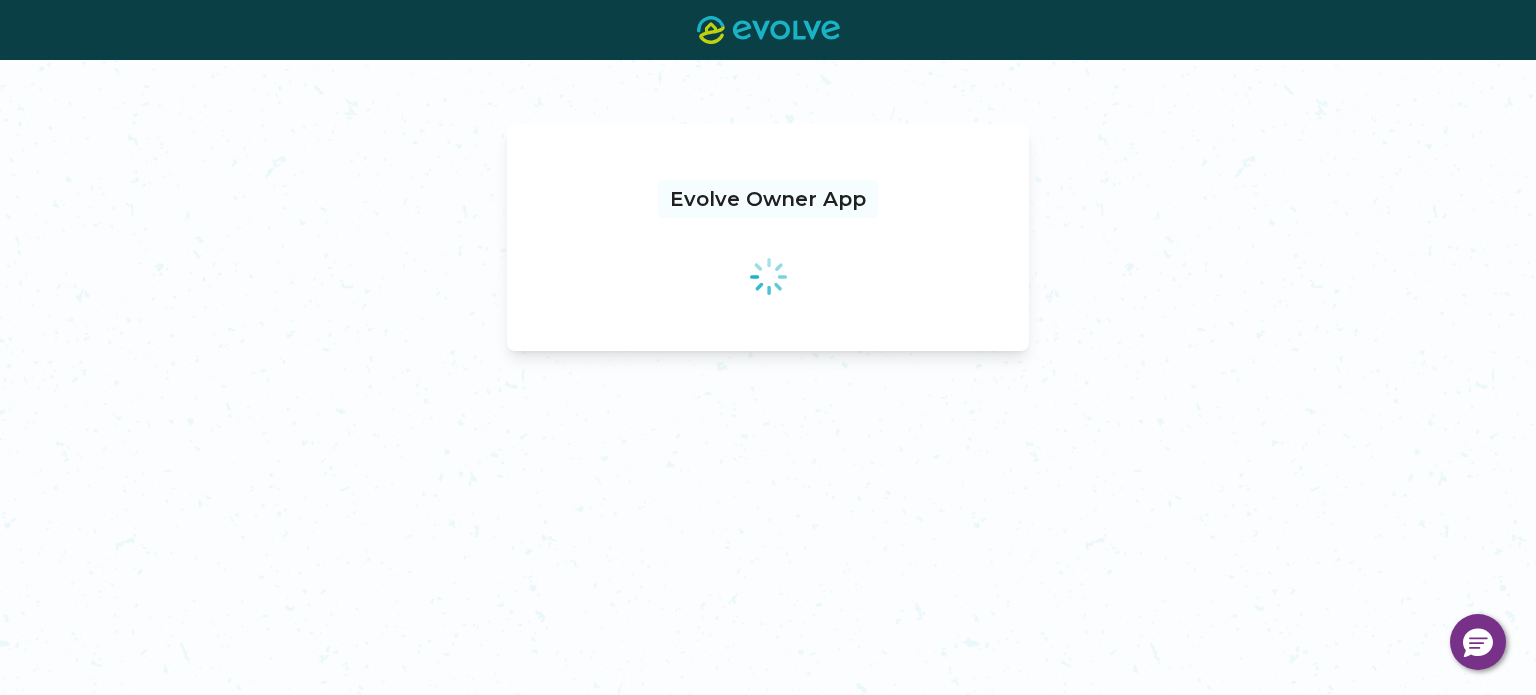 scroll, scrollTop: 0, scrollLeft: 0, axis: both 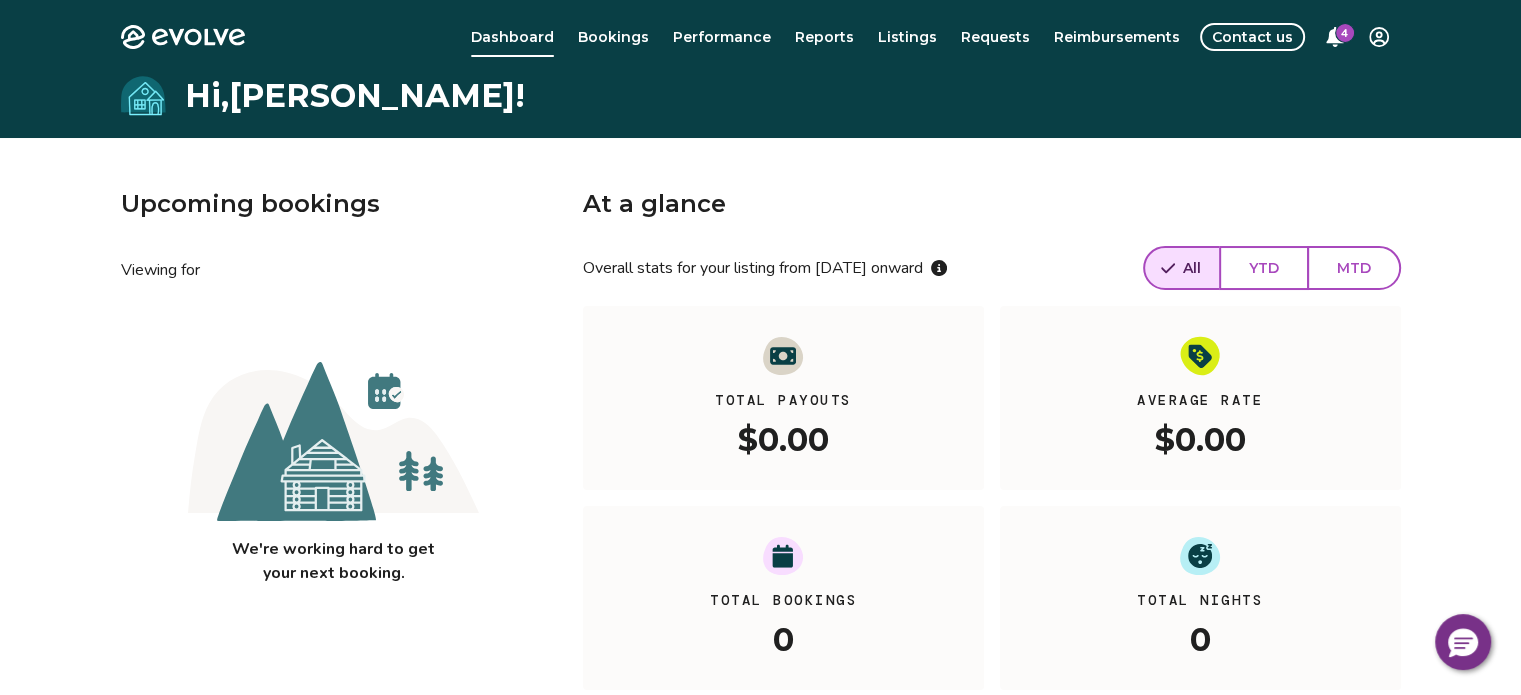 click on "Dashboard Bookings Performance Reports Listings Requests Reimbursements Contact us 4" at bounding box center (835, 37) 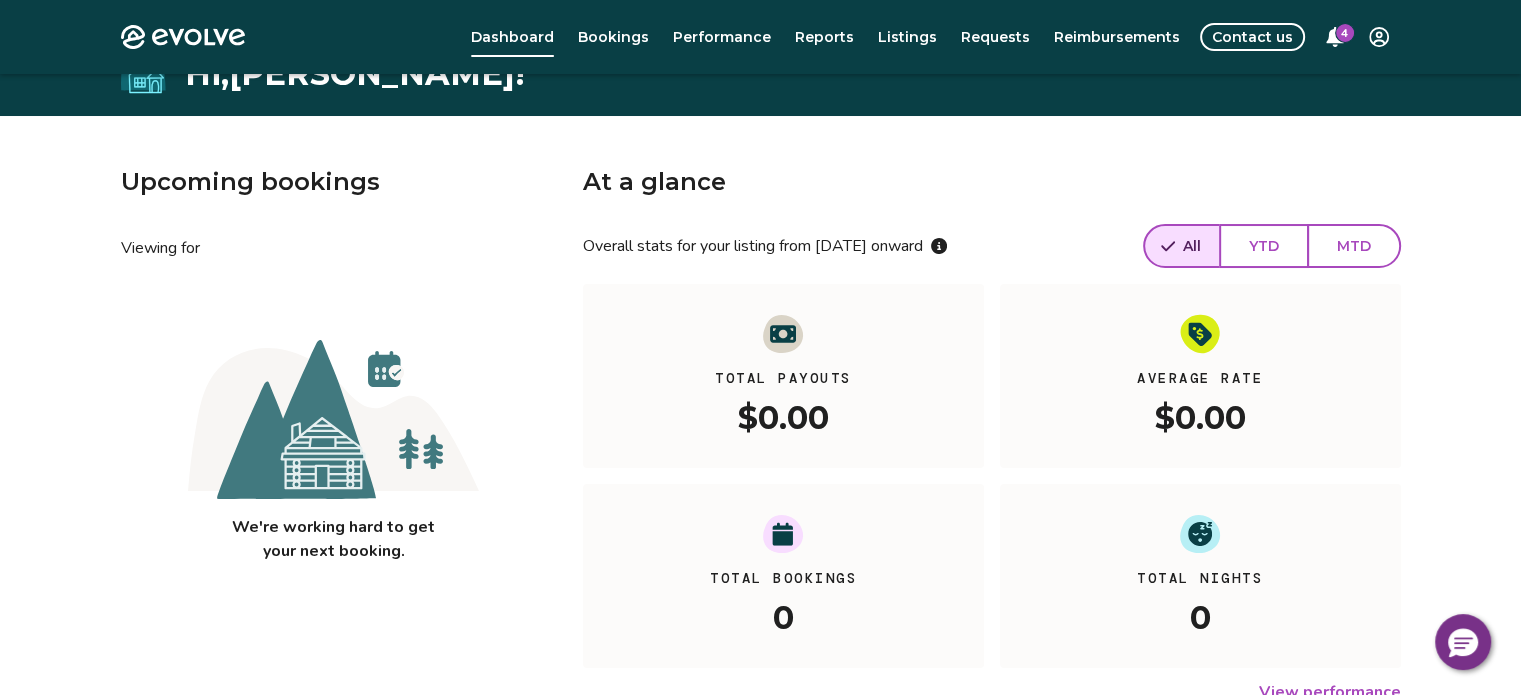 scroll, scrollTop: 0, scrollLeft: 0, axis: both 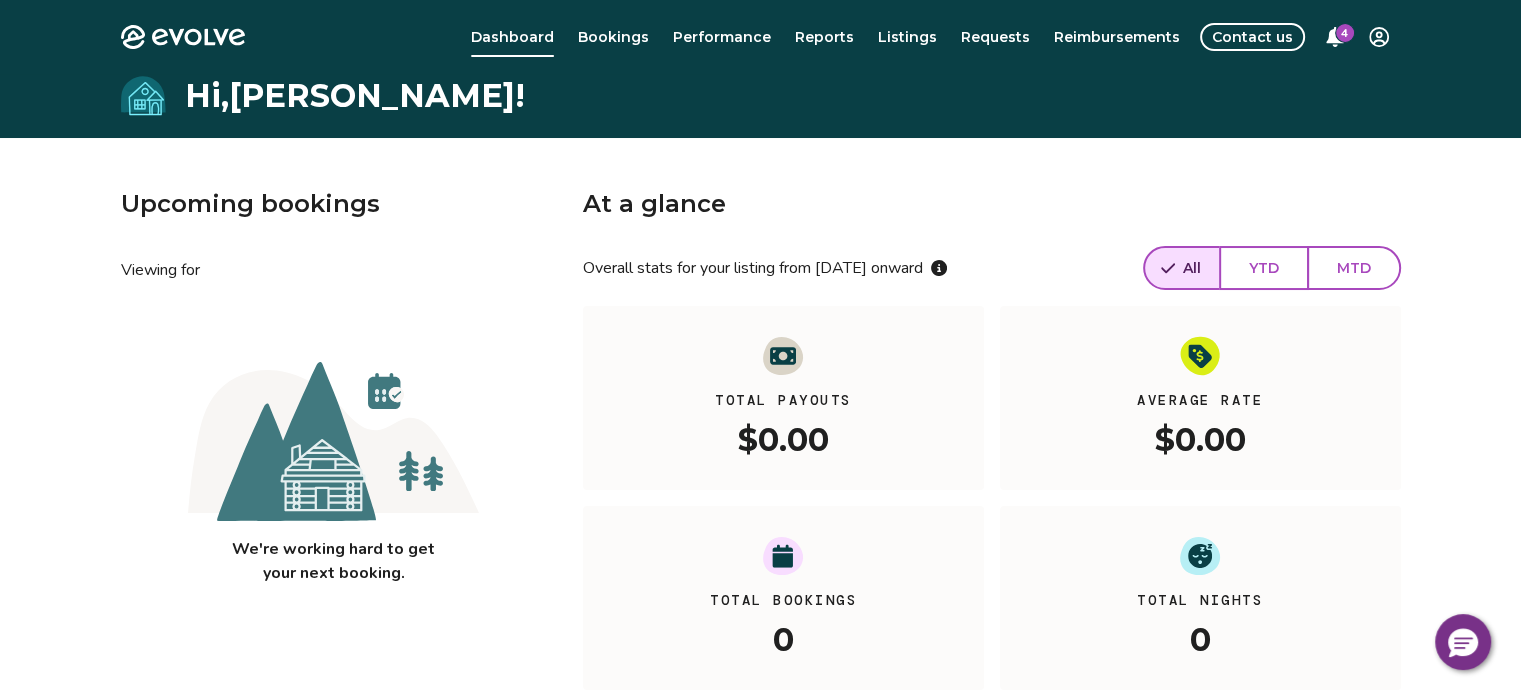 click on "Dashboard Bookings Performance Reports Listings Requests Reimbursements Contact us 4" at bounding box center (835, 37) 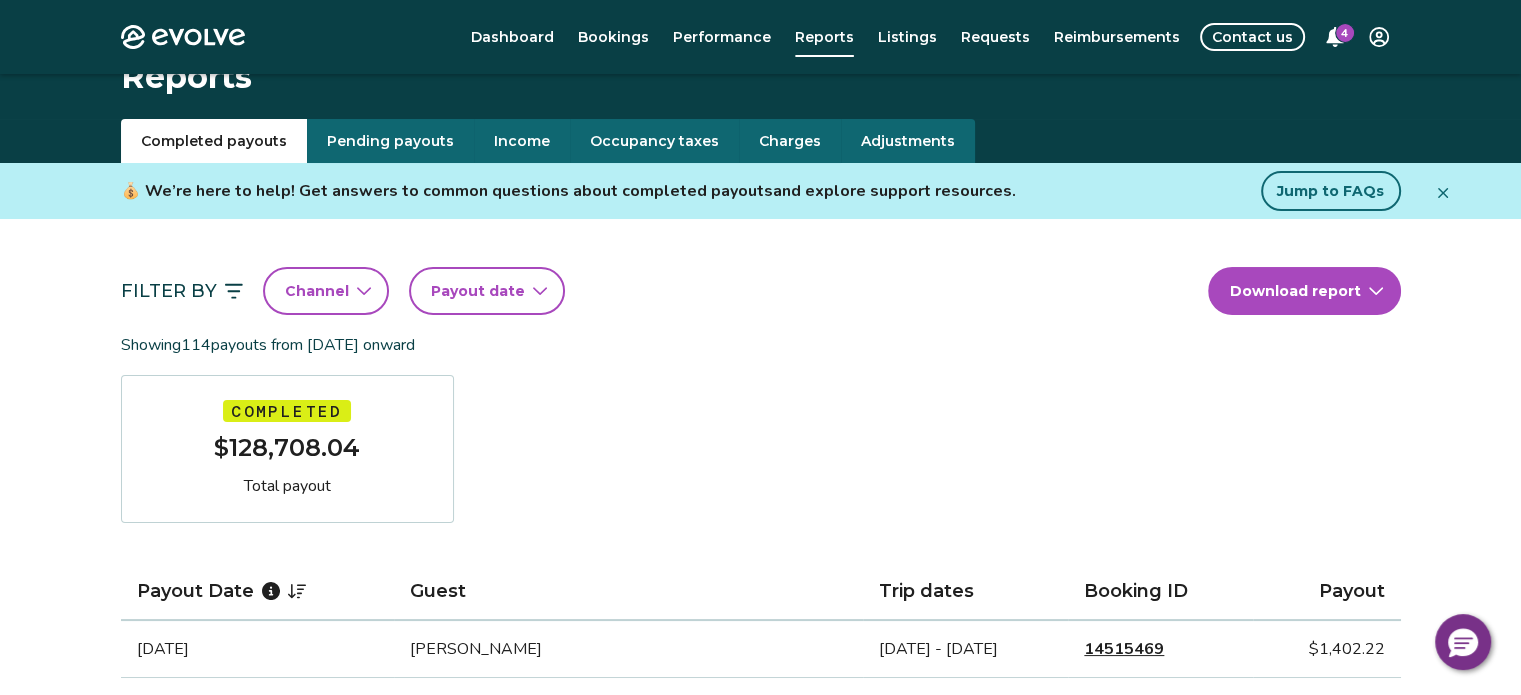 scroll, scrollTop: 0, scrollLeft: 0, axis: both 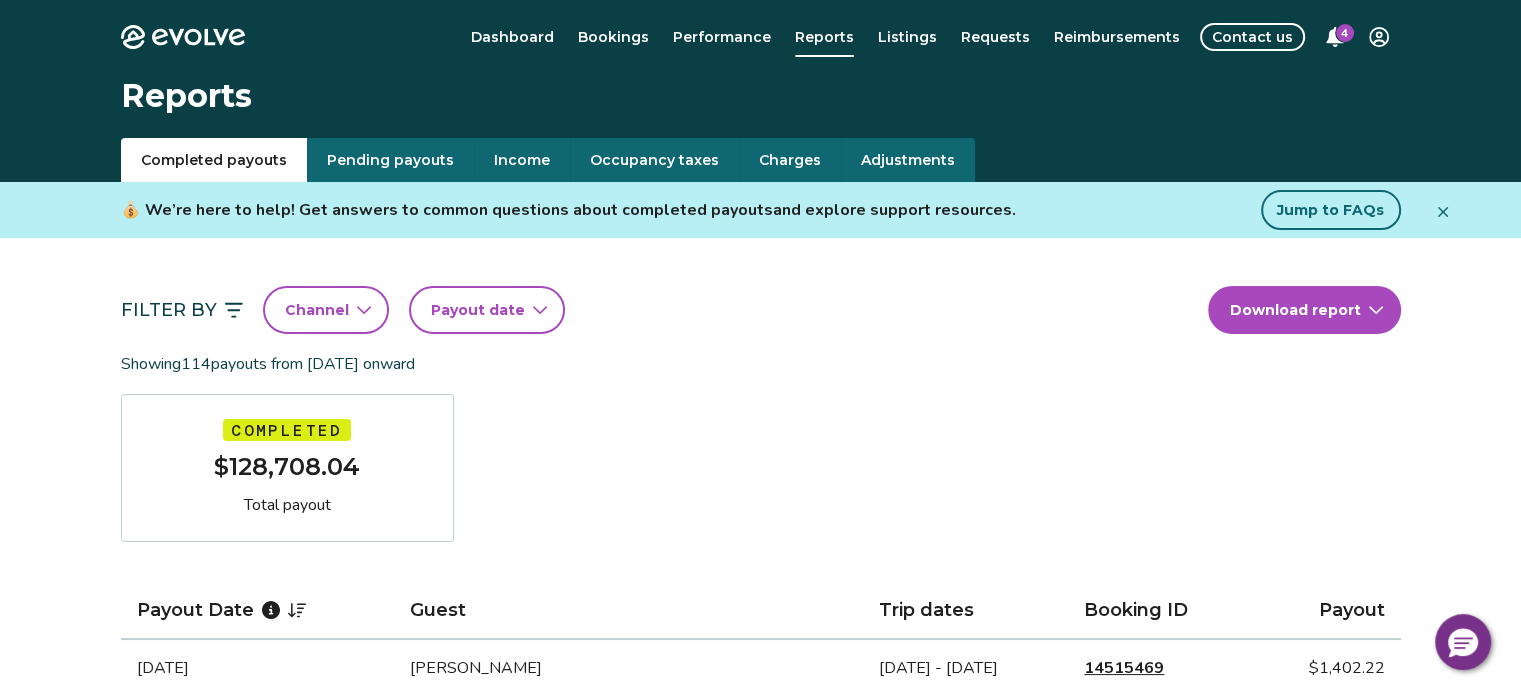 click on "Occupancy taxes" at bounding box center (654, 160) 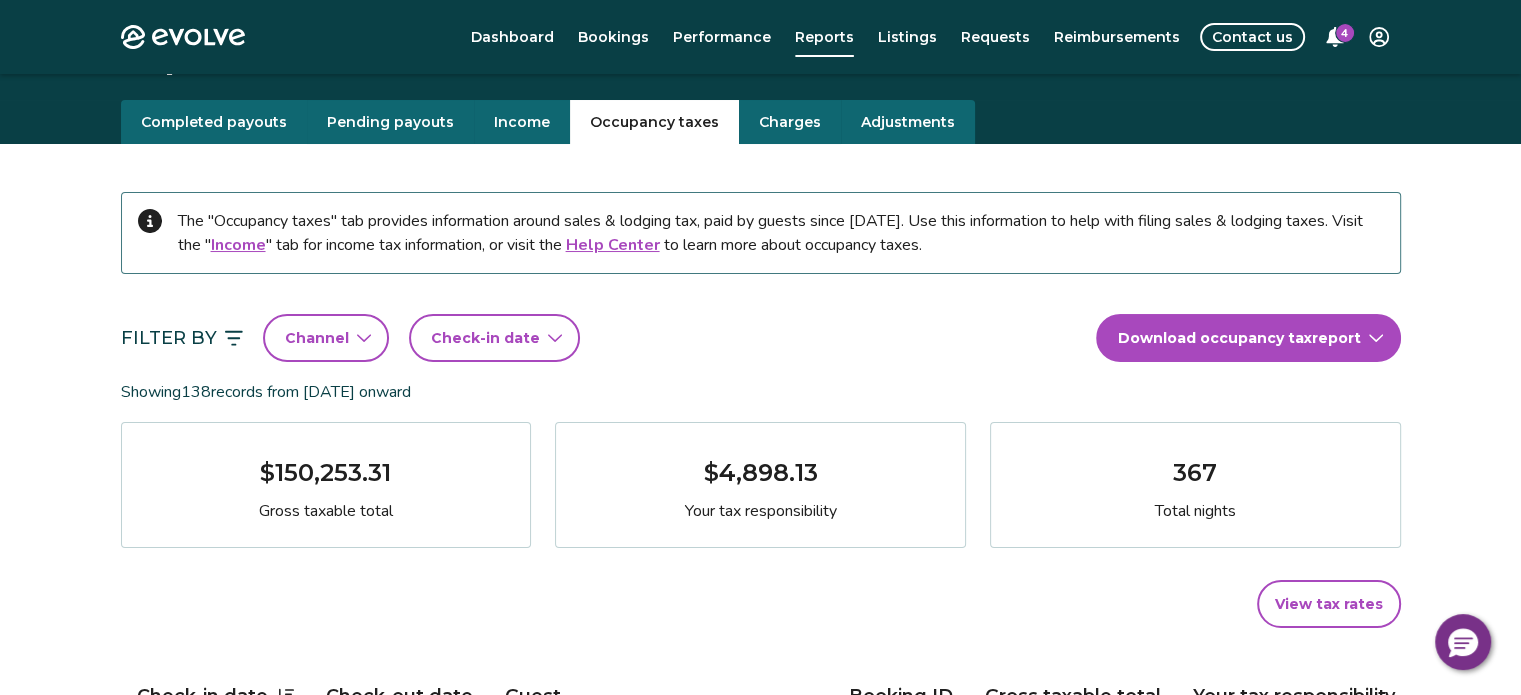 scroll, scrollTop: 133, scrollLeft: 0, axis: vertical 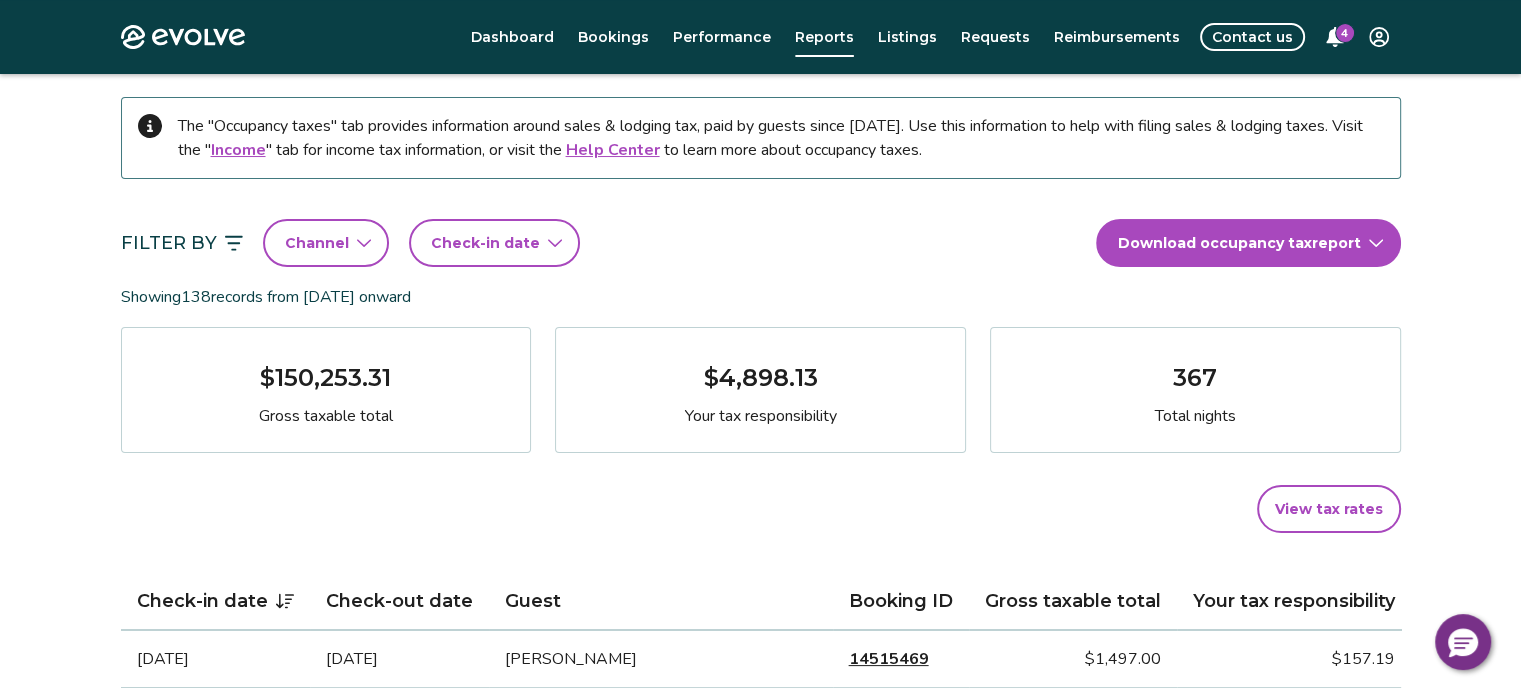 click on "Check-in date" at bounding box center (485, 243) 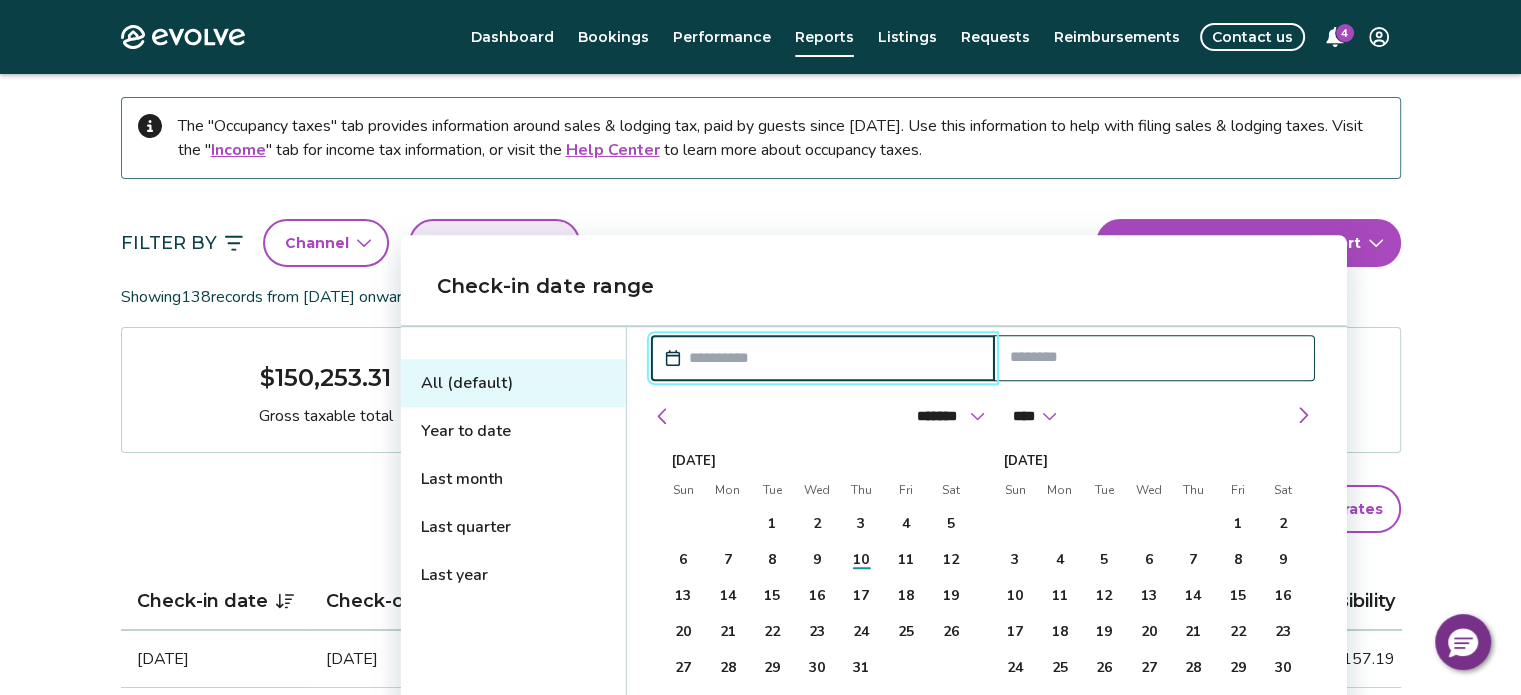 scroll, scrollTop: 266, scrollLeft: 0, axis: vertical 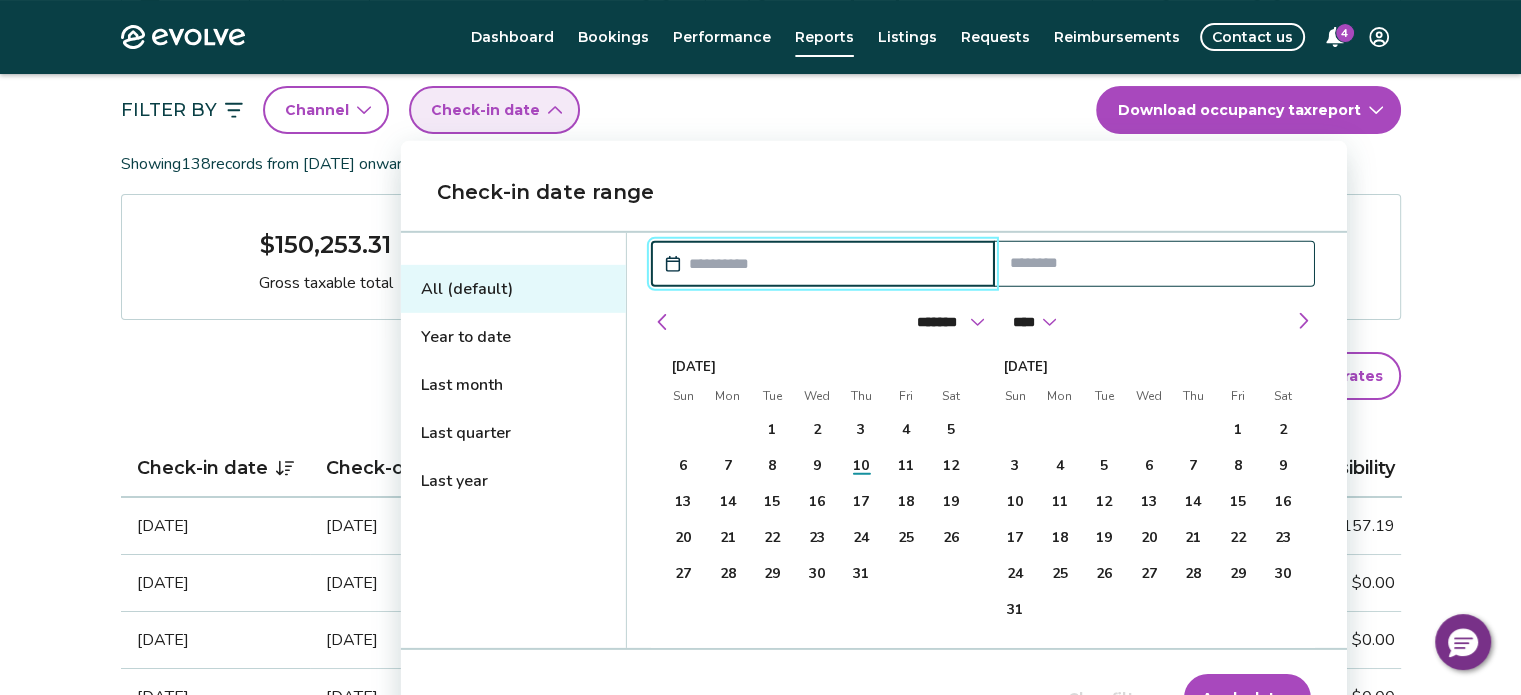 click on "******* ******** ***** ***** *** **** **** ****** ********* ******* ******** ******** **** **** **** **** **** **** **** **** **** **** **** **** **** **** **** **** **** **** **** **** **** **** **** **** **** ****" at bounding box center (983, 317) 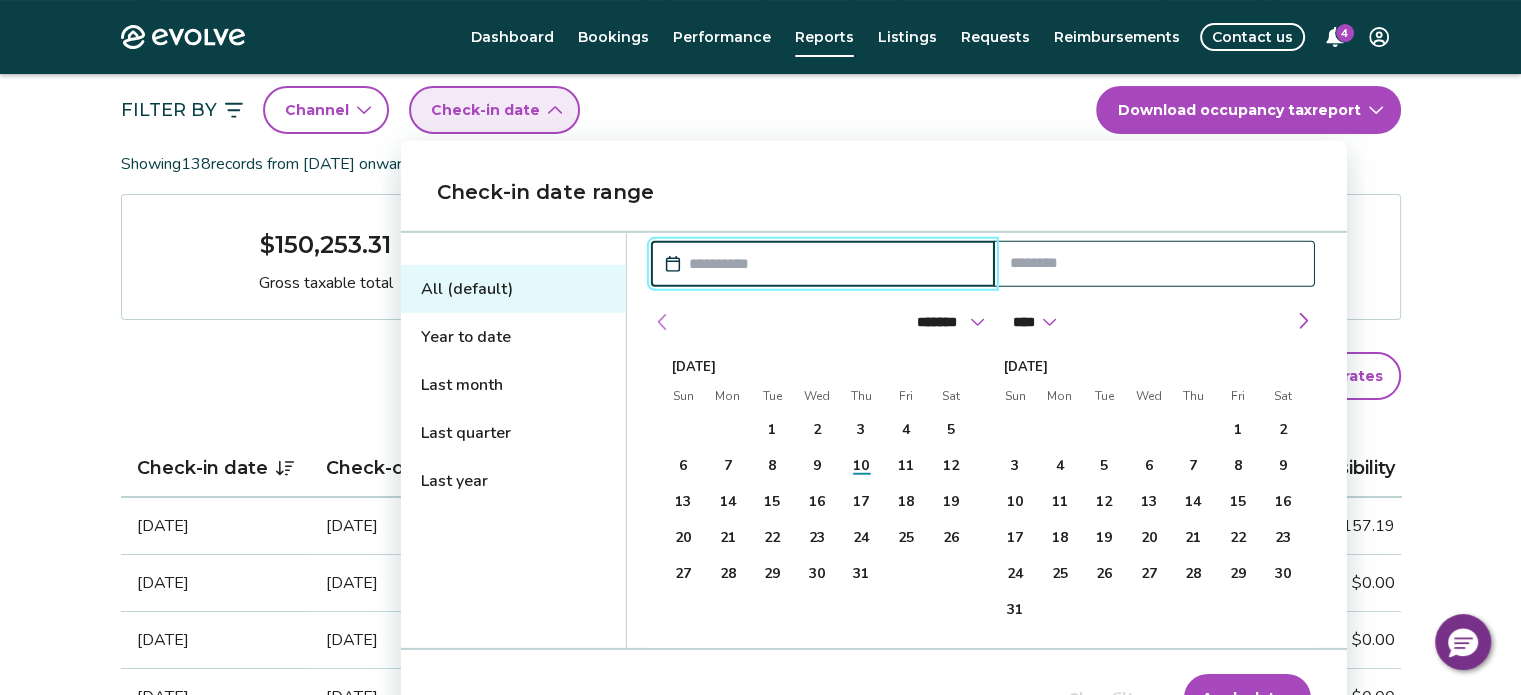 click at bounding box center [663, 322] 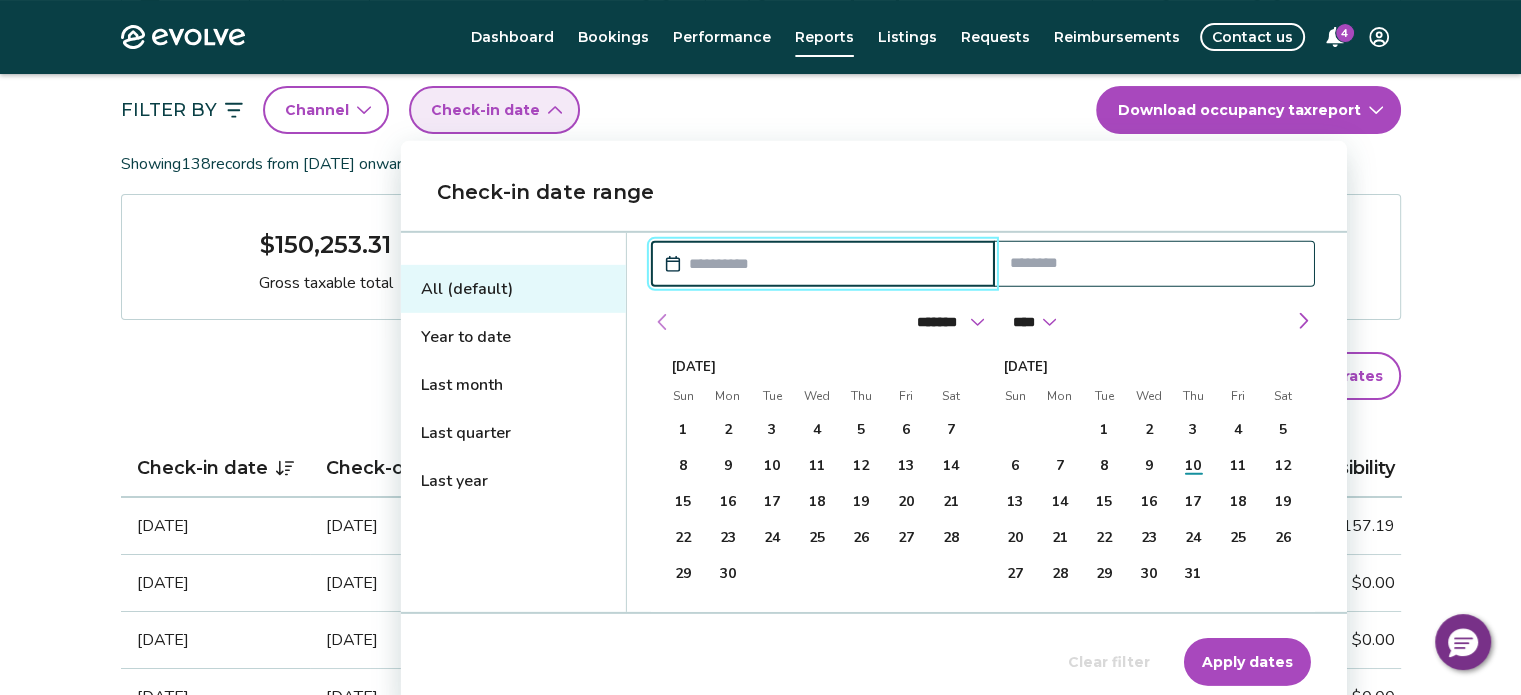 click at bounding box center (663, 322) 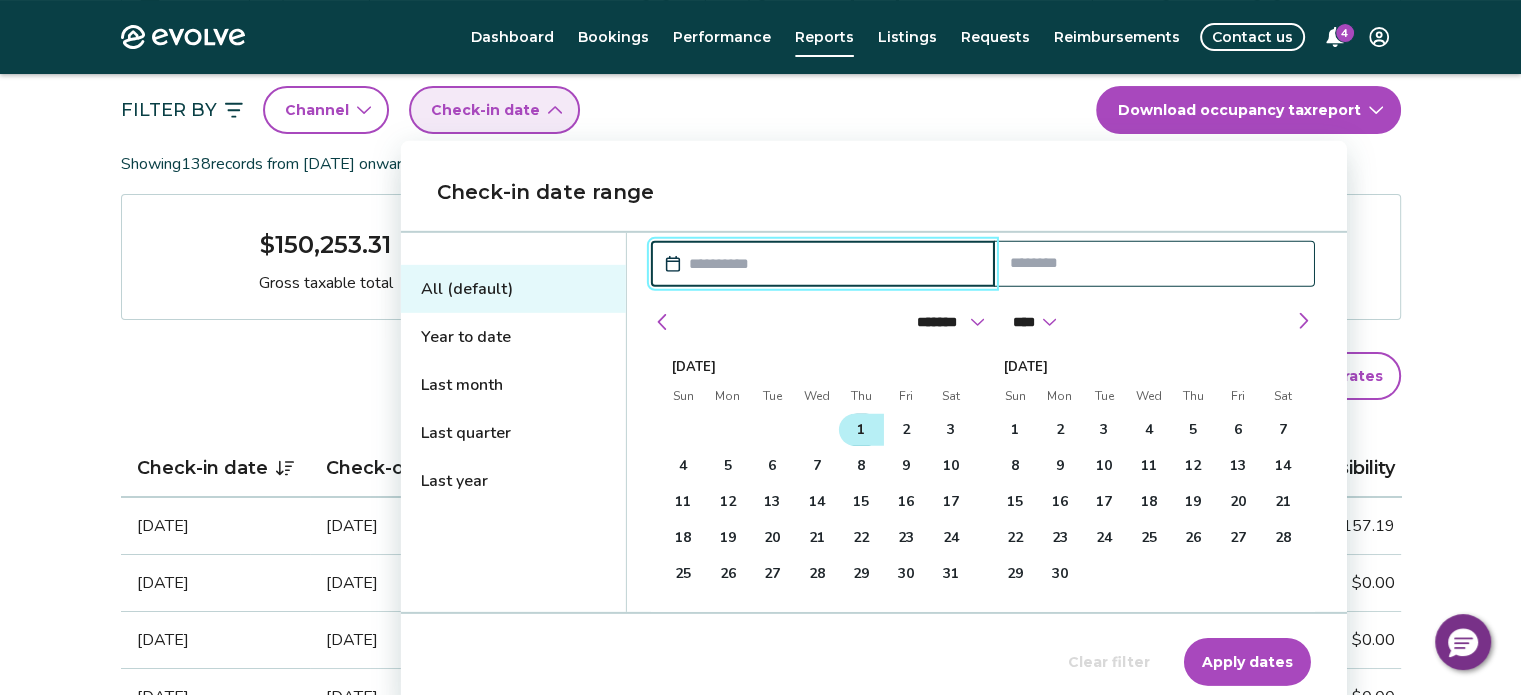 click on "1" at bounding box center [861, 430] 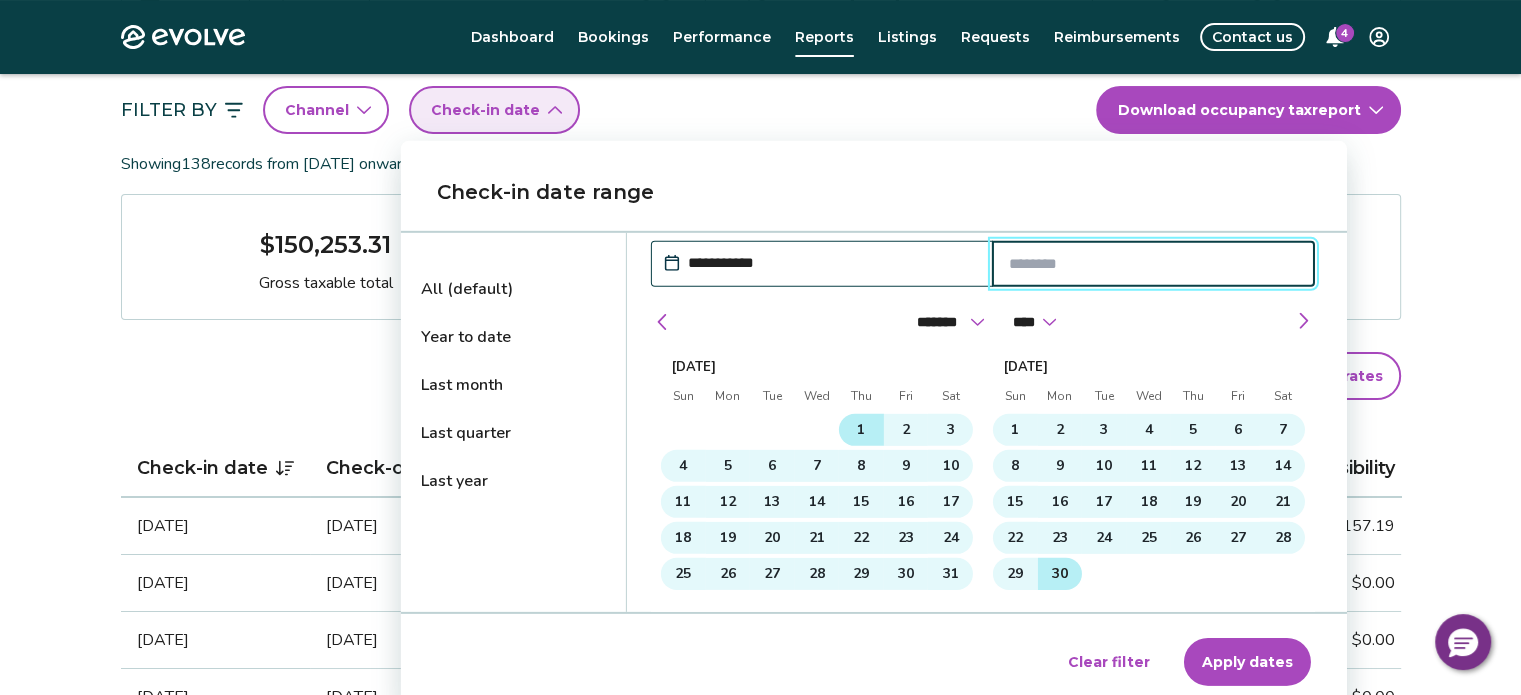 click on "30" at bounding box center (1060, 574) 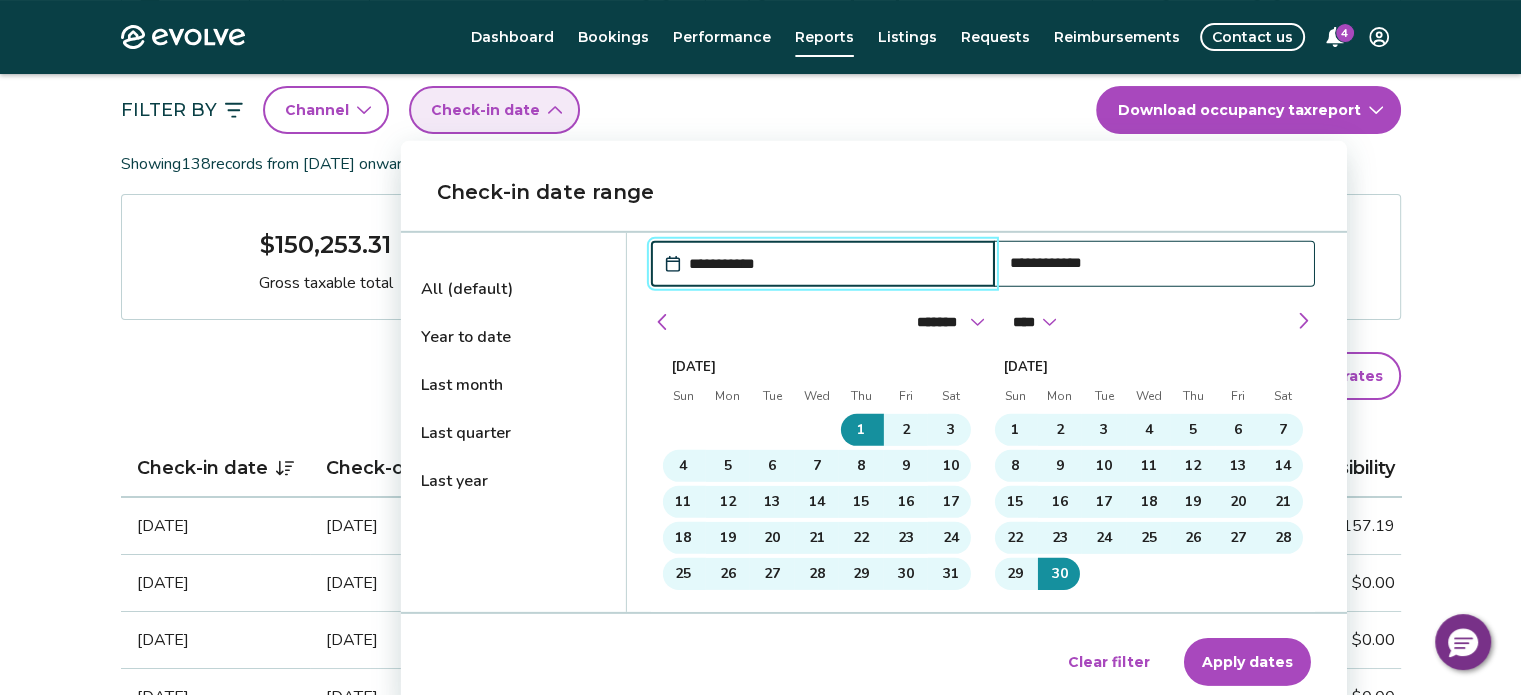 click on "Apply dates" at bounding box center [1247, 662] 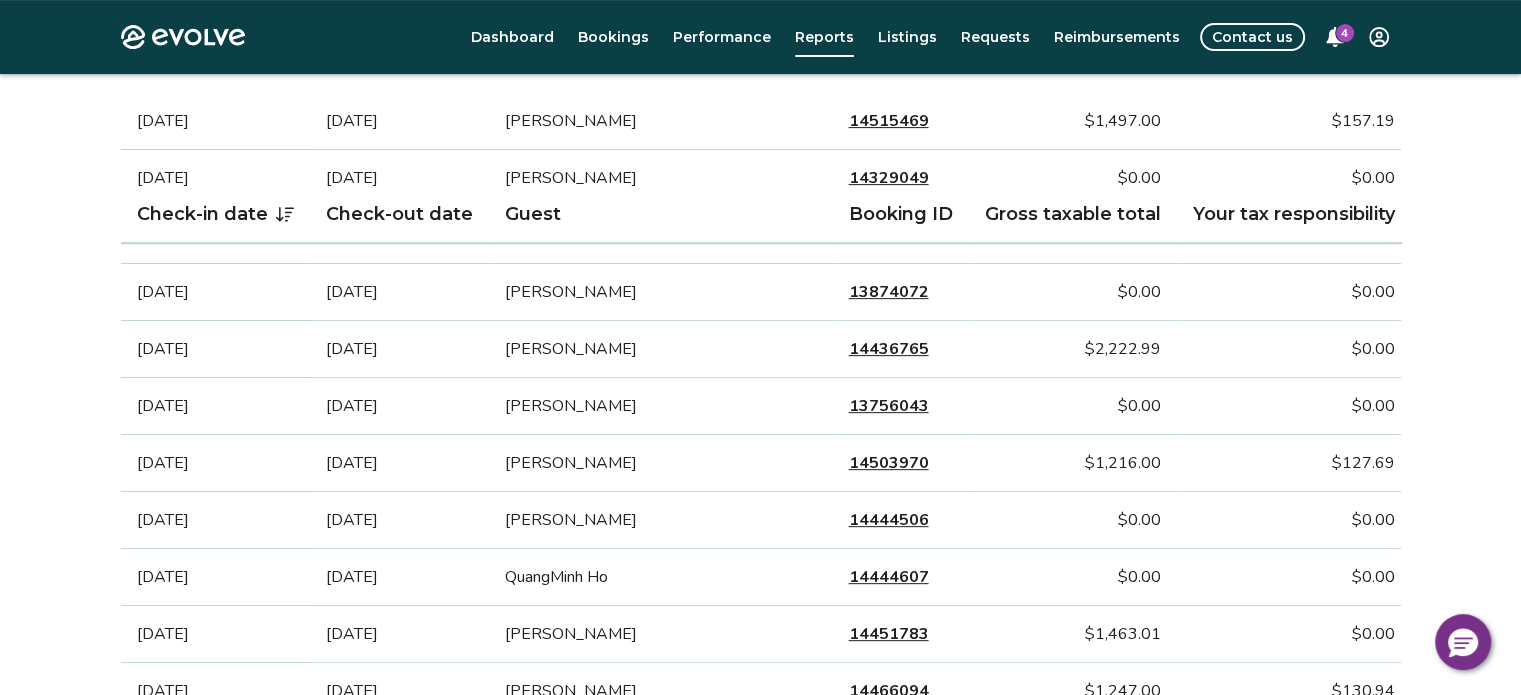 scroll, scrollTop: 800, scrollLeft: 0, axis: vertical 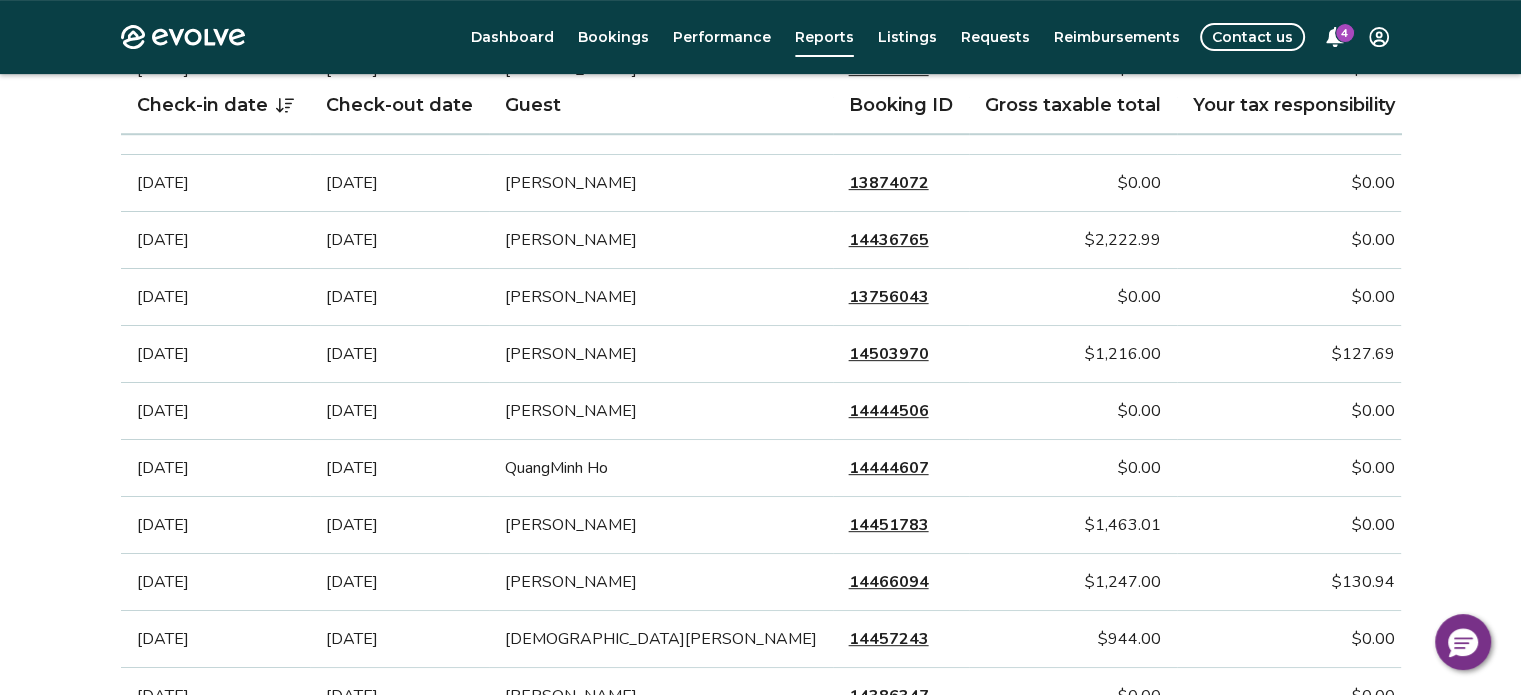 click on "Bookings" at bounding box center [613, 37] 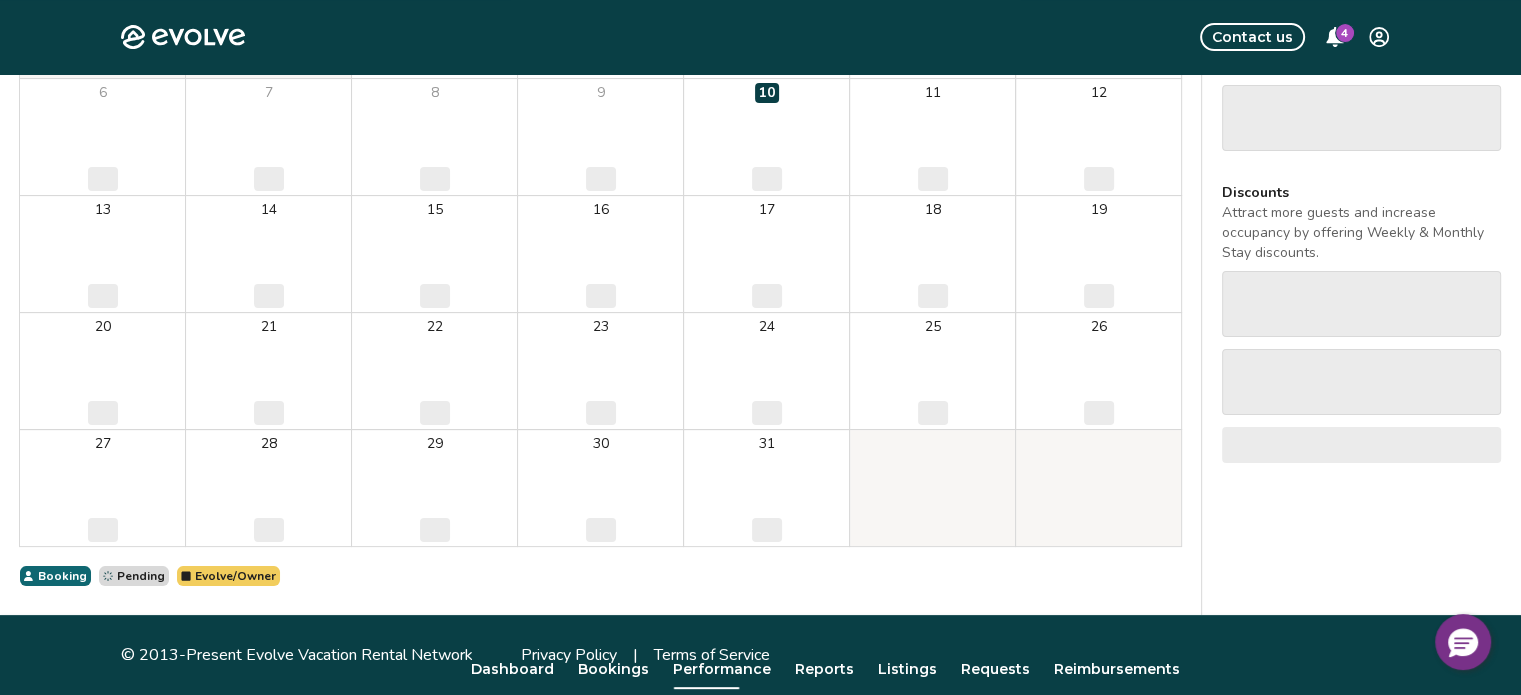 scroll, scrollTop: 0, scrollLeft: 0, axis: both 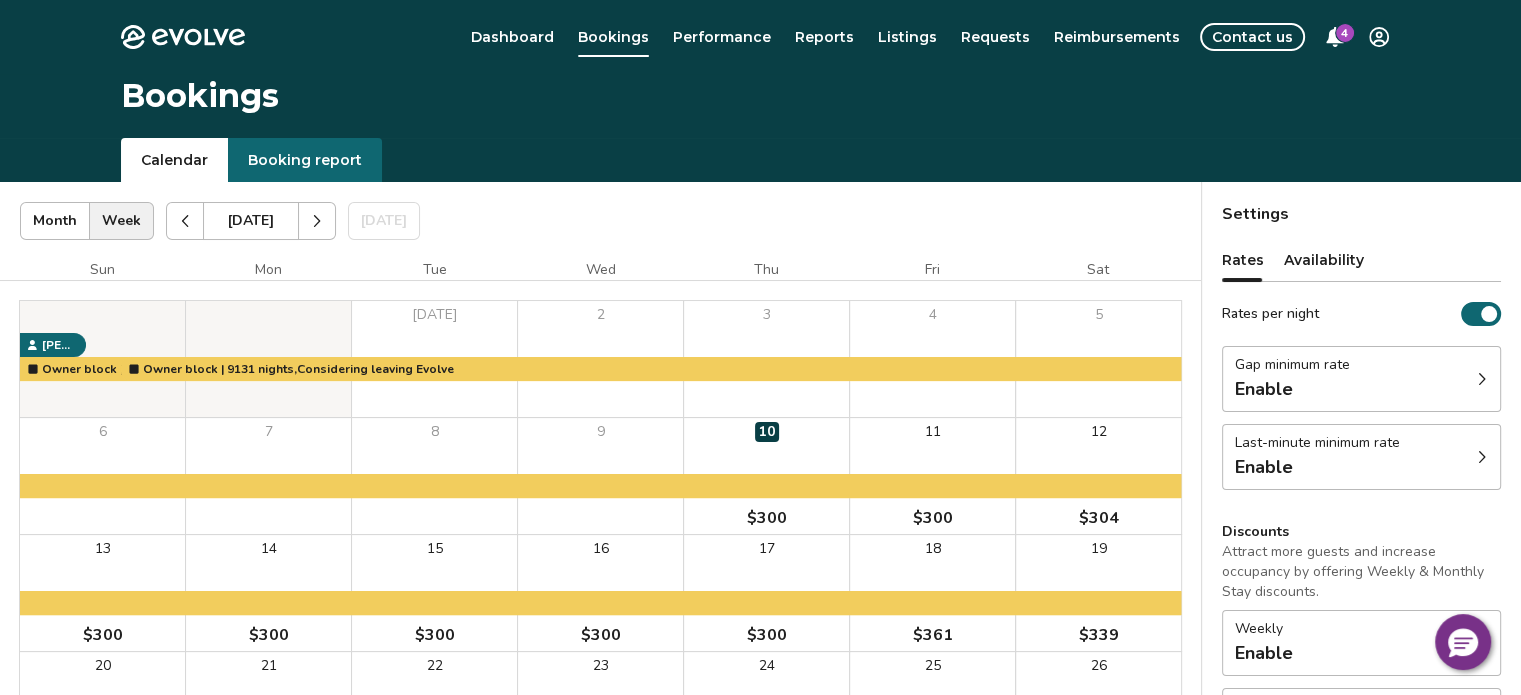 click 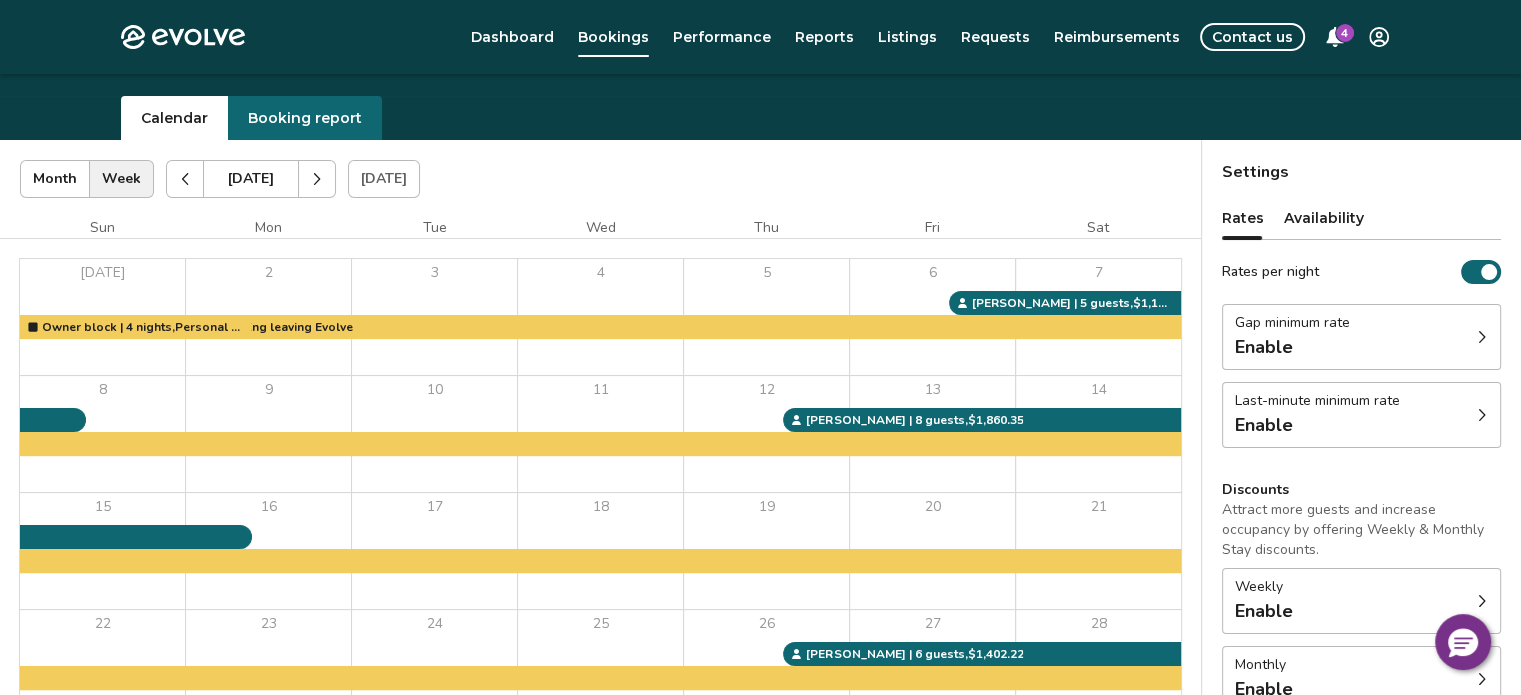 scroll, scrollTop: 0, scrollLeft: 0, axis: both 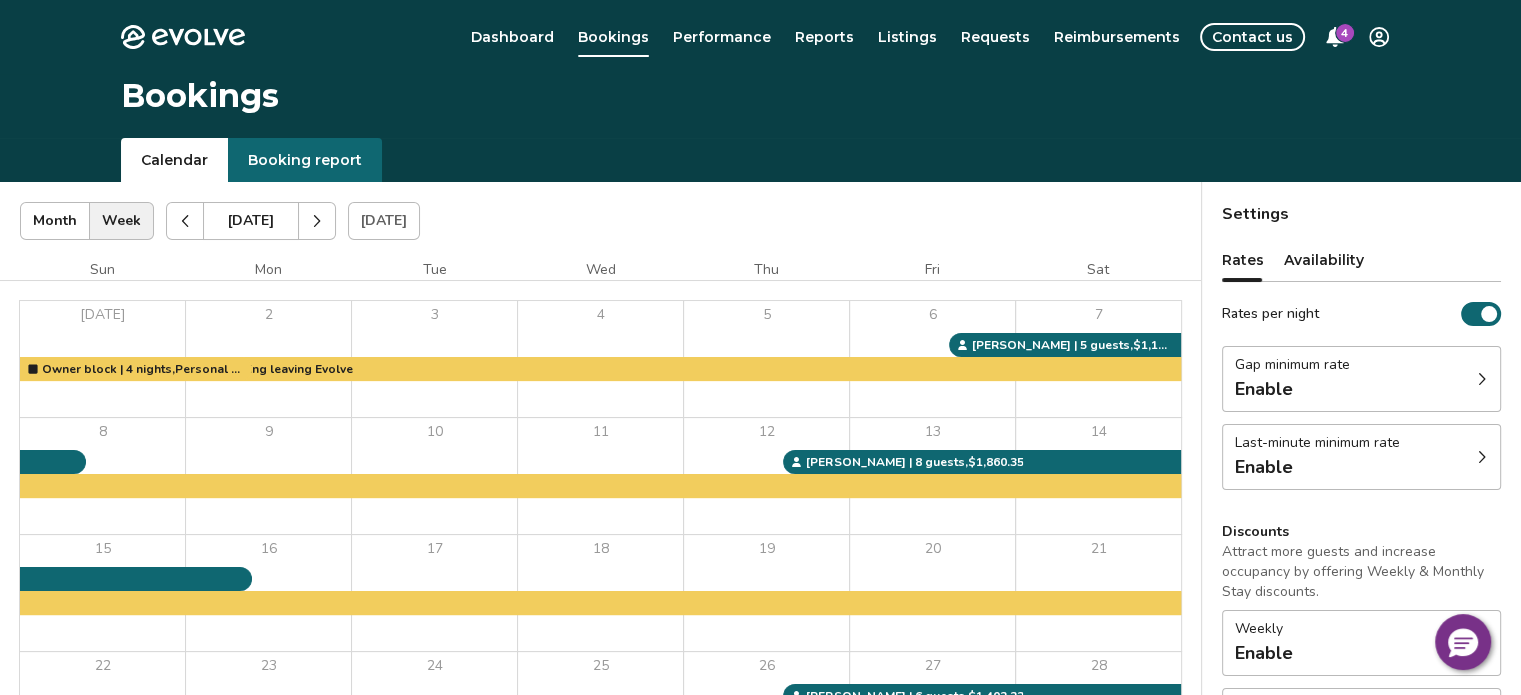click at bounding box center (185, 221) 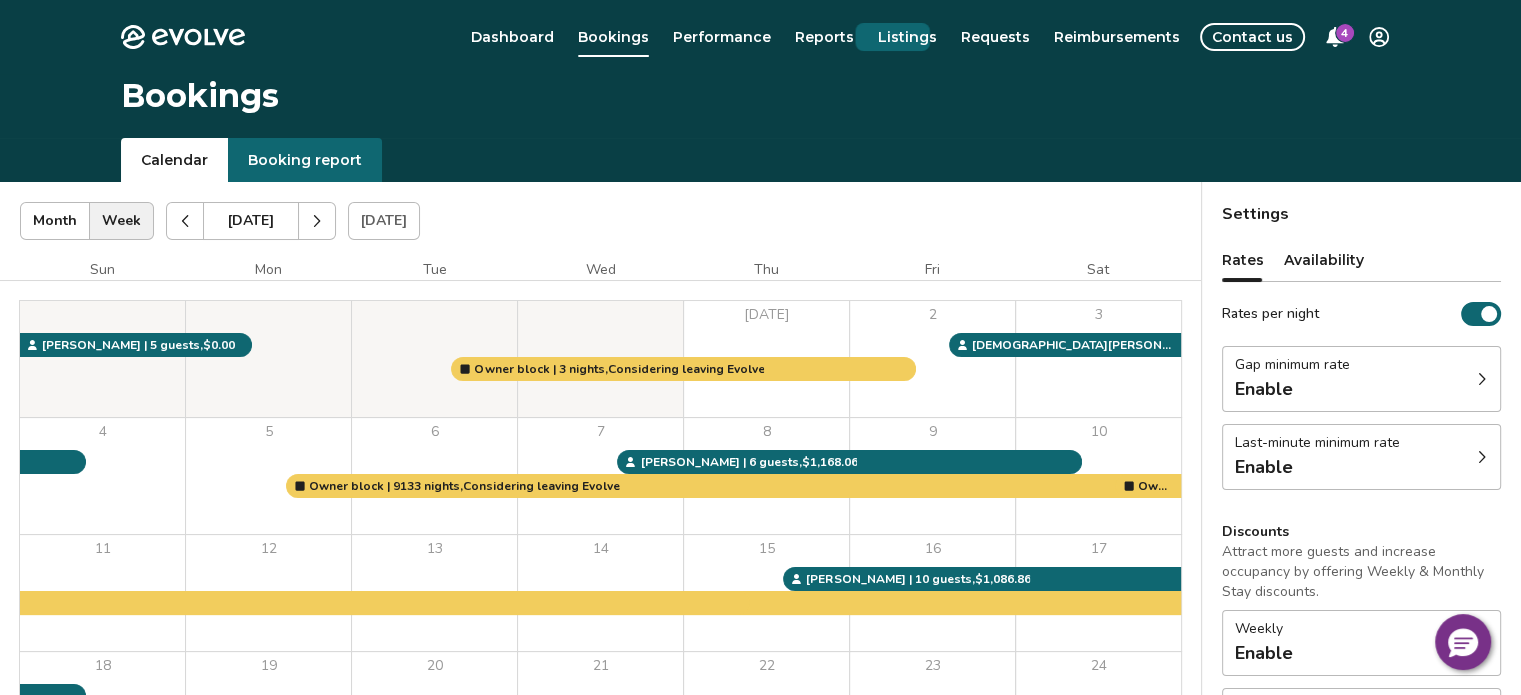 click on "Reports" at bounding box center [824, 37] 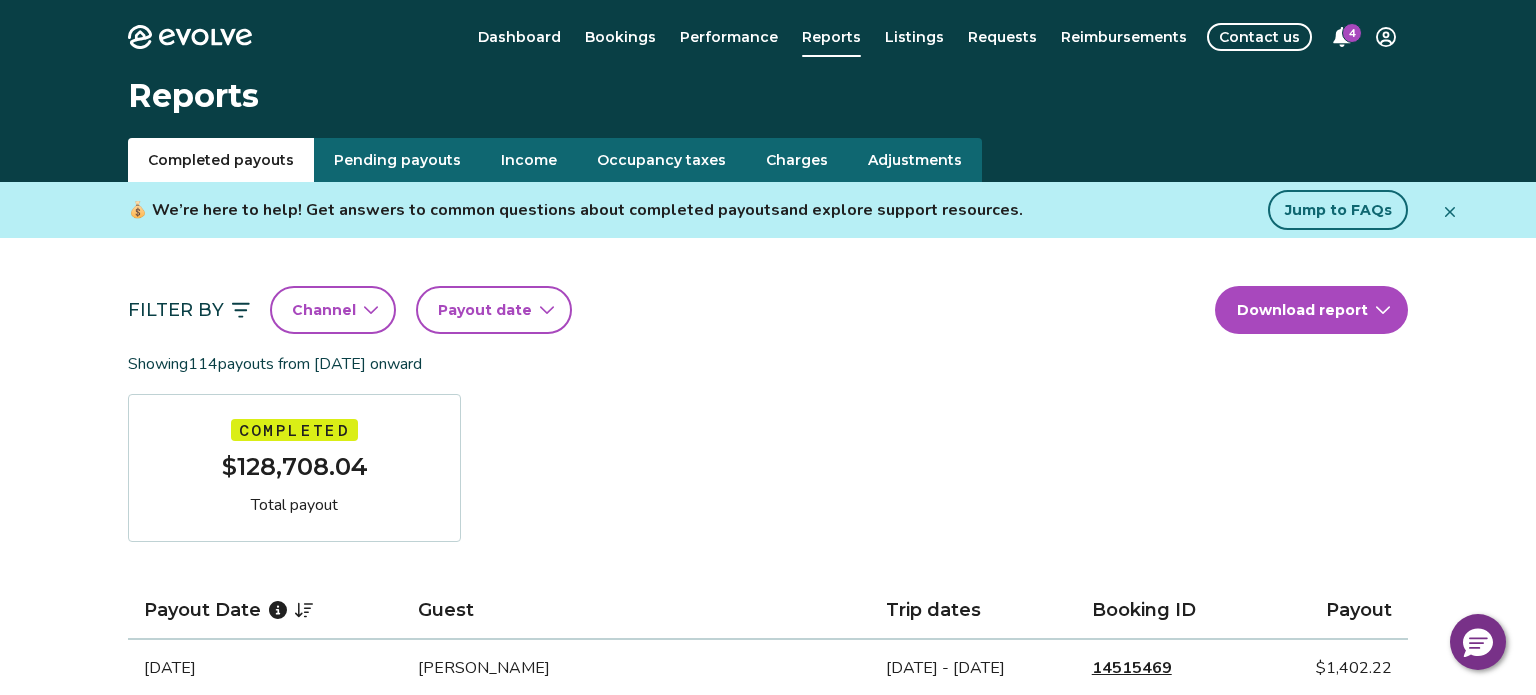 click on "Evolve Dashboard Bookings Performance Reports Listings Requests Reimbursements Contact us 4 Reports Completed payouts Pending payouts Income Occupancy taxes Charges Adjustments 💰 We’re here to help! Get answers to common questions about   completed payouts  and explore support resources. Jump to FAQs Filter By  Channel Payout date Download   report Showing  114  payouts   from [DATE] onward Completed $128,708.04 Total payout Payout Date Guest Trip dates Booking ID Payout [DATE] [PERSON_NAME] [DATE] - [DATE] 14515469 $1,402.22 [DATE] [PERSON_NAME] [DATE] - [DATE] 14436765 $1,860.35 [DATE] [PERSON_NAME] [DATE] - [DATE] 14503970 $1,139.03 [DATE] [PERSON_NAME] [DATE] - [DATE] 14451783 $1,086.86 [DATE] [PERSON_NAME] [DATE] - [DATE] 14466094 $1,168.06 [DATE] [PERSON_NAME] [DATE] - [DATE] 14457243 $783.95 [DATE] [PERSON_NAME] [DATE] - [DATE] 14185428 $1,610.68 [DATE] [PERSON_NAME] [DATE] - [DATE] 14276989 $1,336.67 1 2 3" at bounding box center (768, 1297) 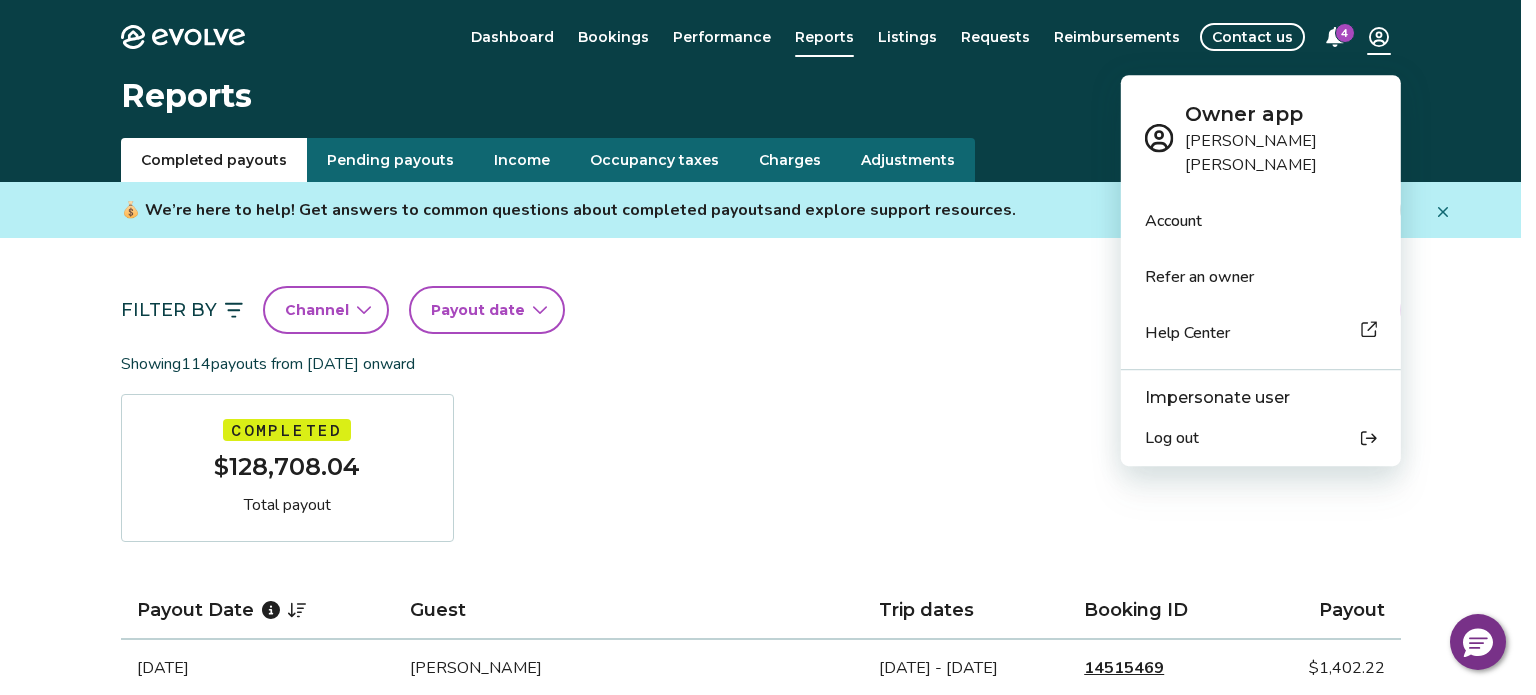click on "Log out" at bounding box center [1261, 438] 